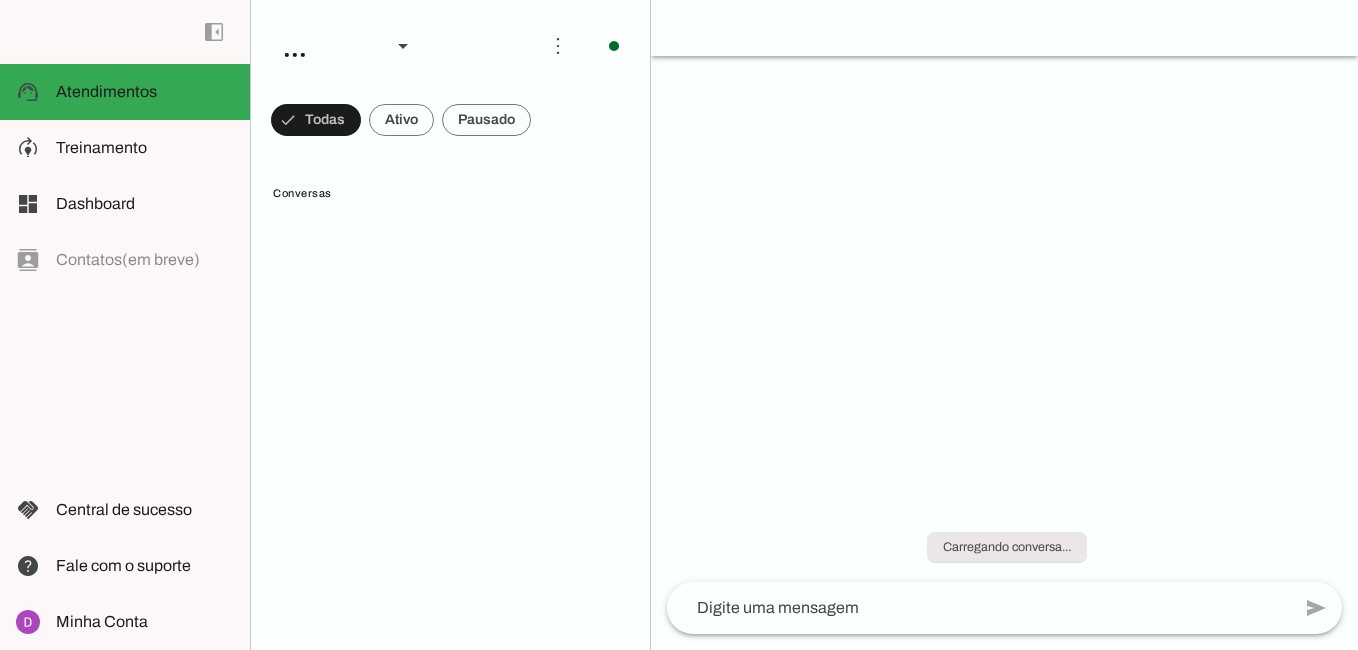 scroll, scrollTop: 0, scrollLeft: 0, axis: both 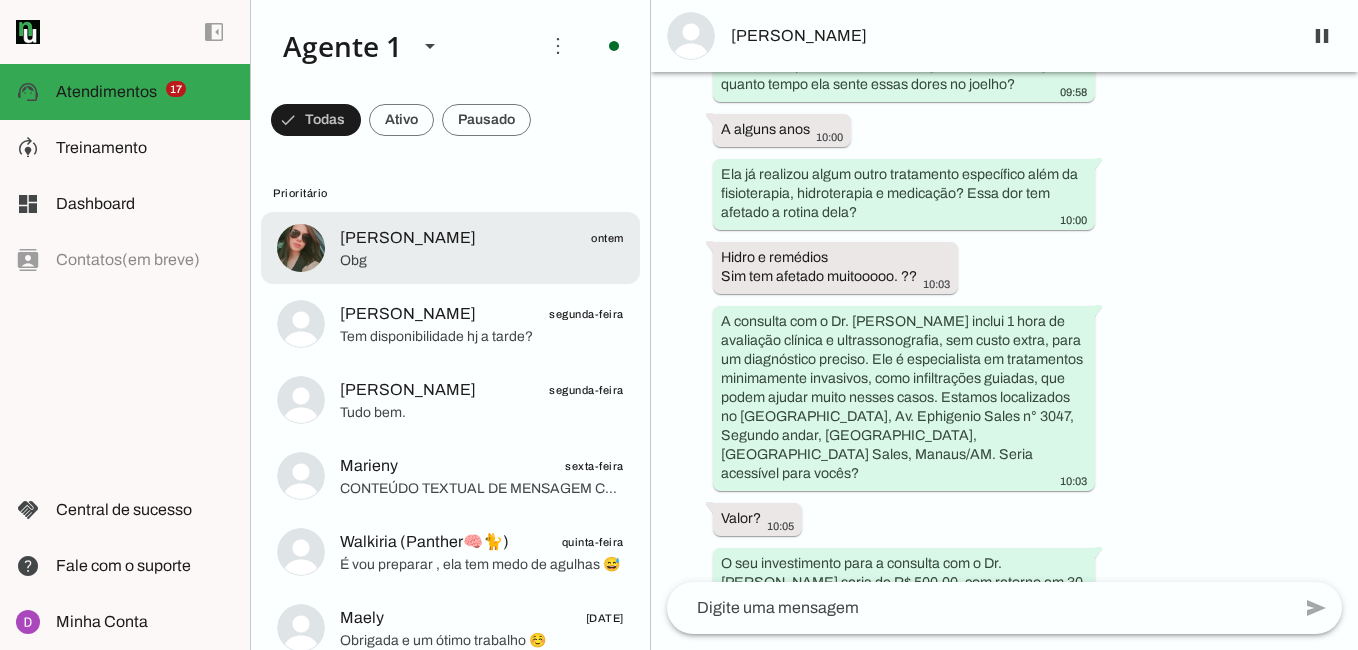 click on "[PERSON_NAME]" 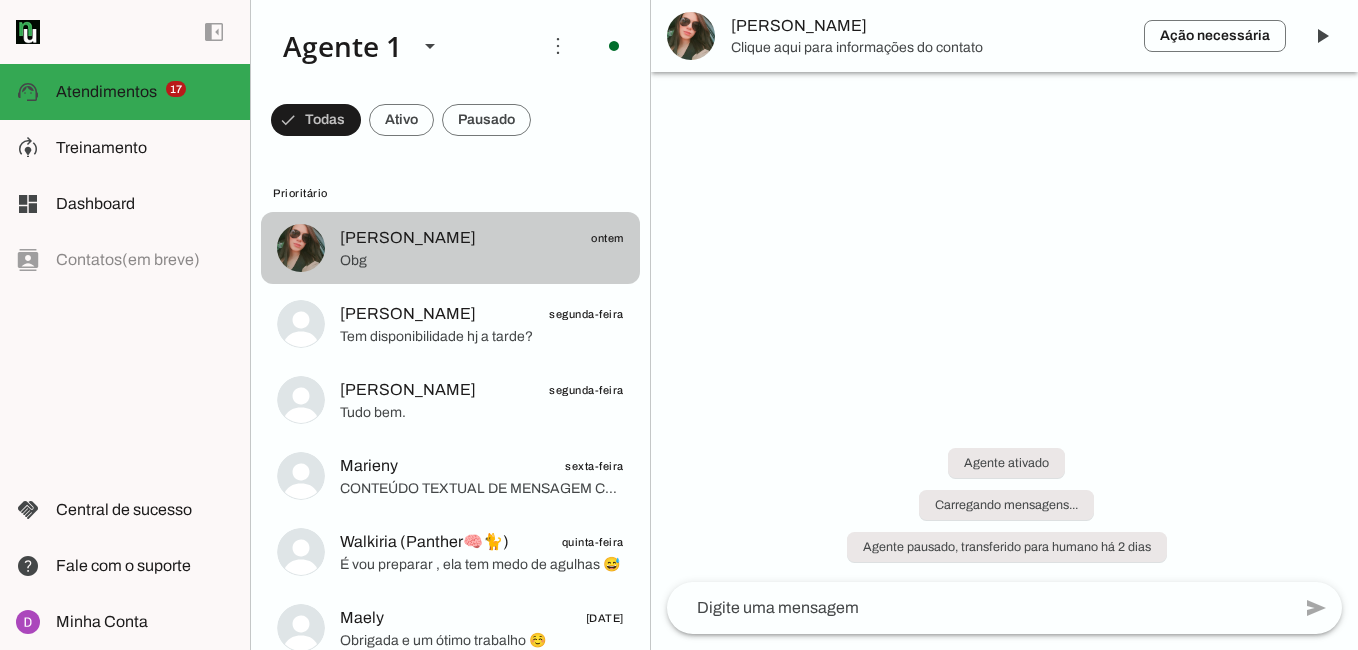 scroll, scrollTop: 1191, scrollLeft: 0, axis: vertical 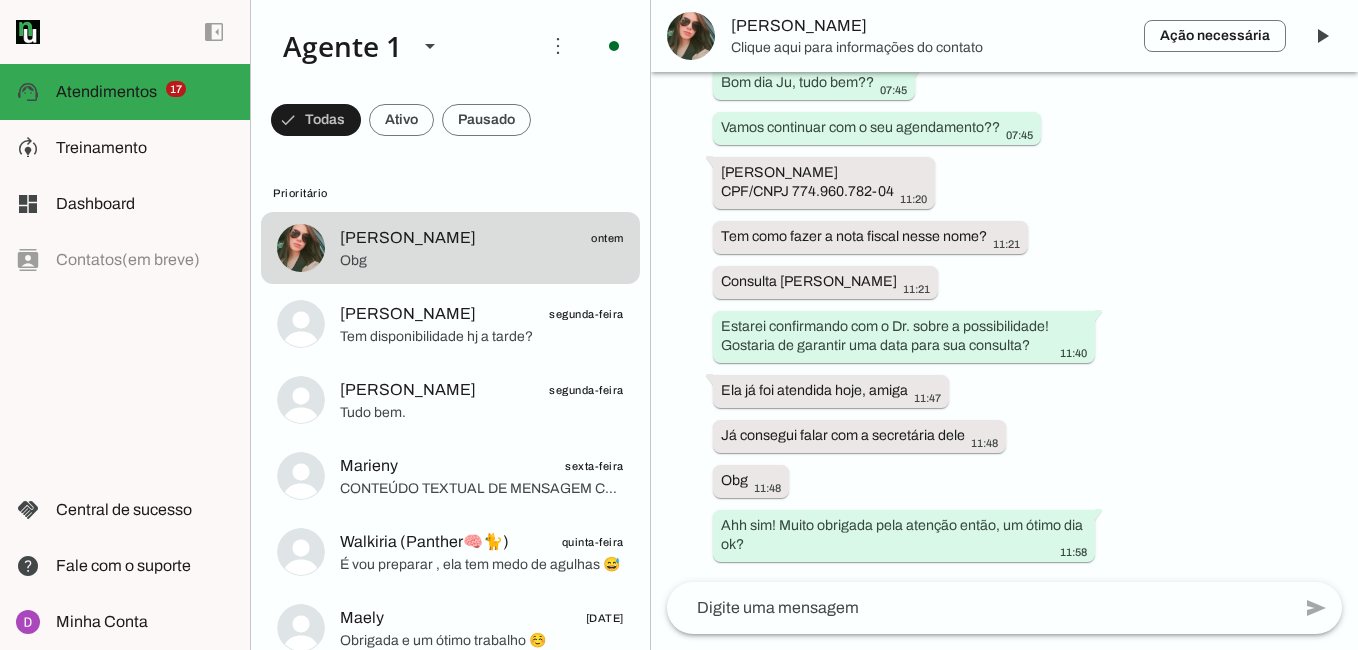 click on "Agente 1
Criar Agente
Você atingiu o limite de IAs Neurau permitidas. Atualize o seu
plano para aumentar o limite
play_arrow
O agente está pausado.
O bot não irá responder mensagens nesta conversa.
Aperte aqui para ativar o bot nesta conversa, e retomar a
resposta de mensagens.
Clique aqui para informações do contato" at bounding box center [804, 325] 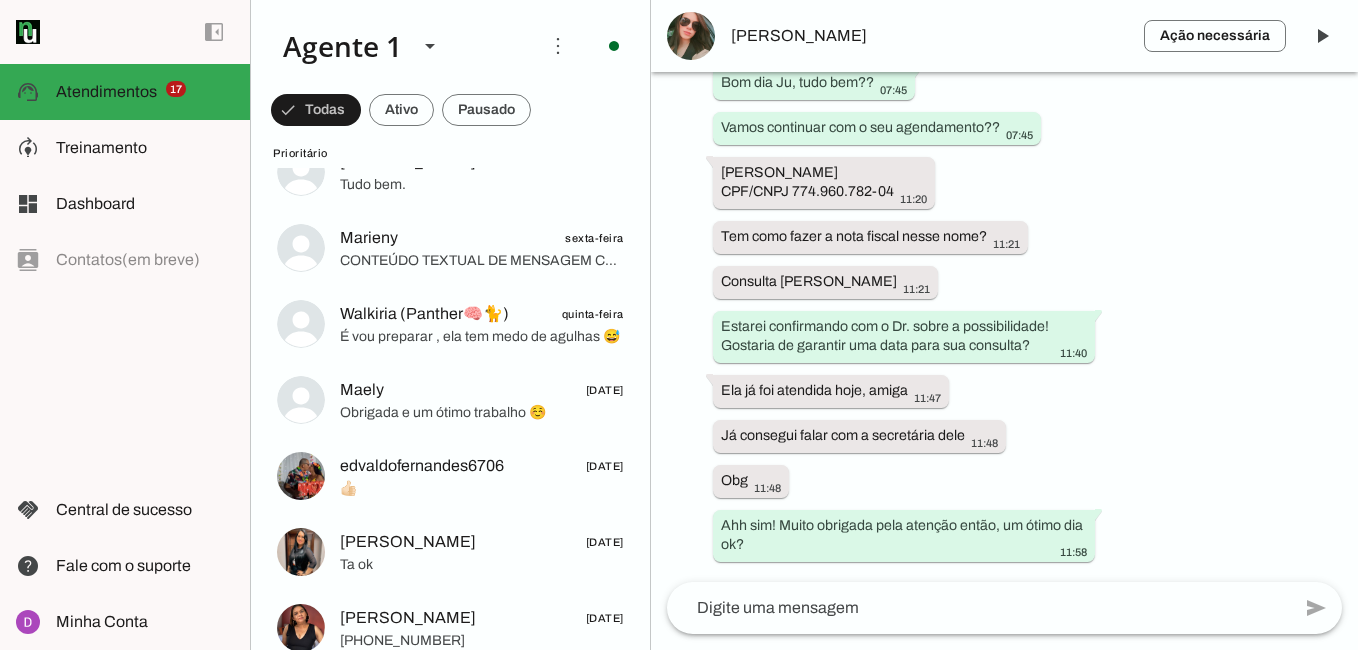 scroll, scrollTop: 729, scrollLeft: 0, axis: vertical 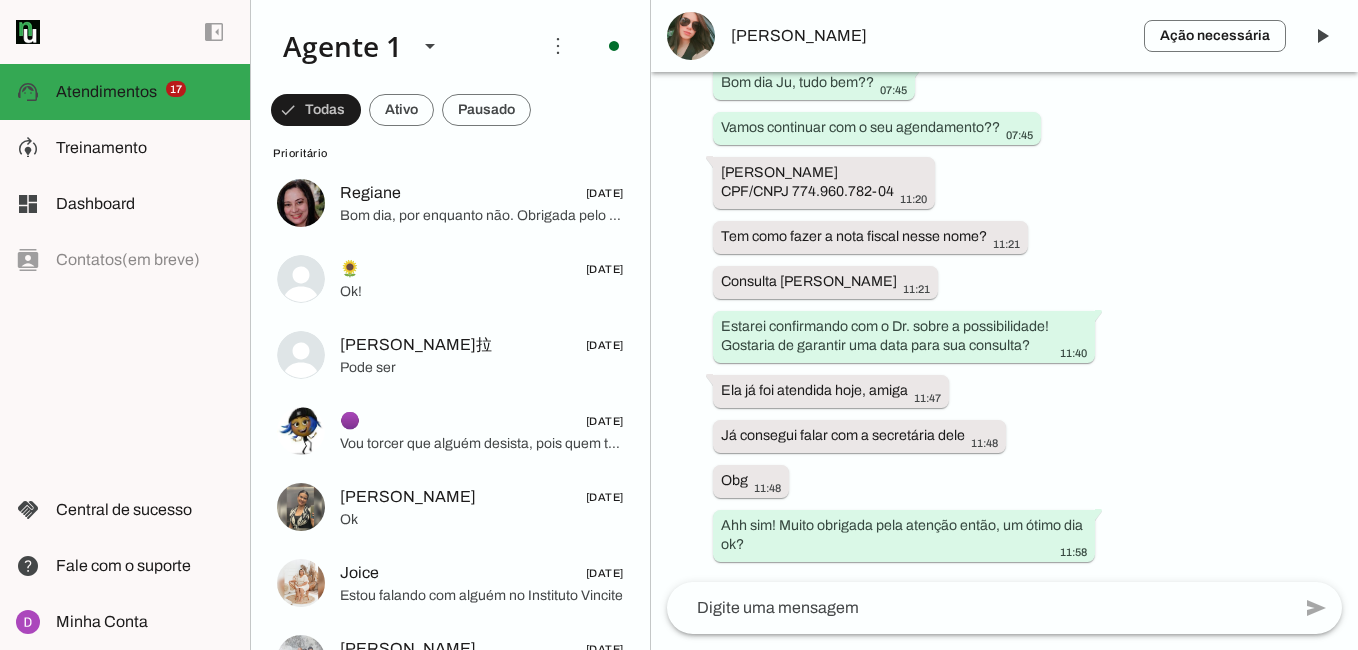 click on "Agente ativado
há 2 dias
Bom dia. Vocês tem disponibilidade de vaga para hj? 11:44
Oii, seja bem-vindo(a) à clínica do Dr. Rodrigo Santos! Poderia me confirmar o seu nome? 11:44
Seria pra minha sogra. Izis Mara 11:46
Prazer, Izis Mara! Para que possamos entender melhor as necessidades dela, você poderia compartilhar um pouco sobre as dores que ela está sentindo? 11:46
Dor no joelho 11:47
Há quanto tempo ela sente essa dor no joelho? 11:47
3 semanas 11:47
Ela já realizou algum tratamento ou procedimento para essa dor no joelho? 11:47
Não 11:48
Essa dor no joelho tem impactado a rotina ou qualidade de vida dela? 11:48
Sim 11:49
11:49
Teria vaga hj? 12:14
Agente pausado, transferido para humano há 2 dias 12:15" at bounding box center [1004, 327] 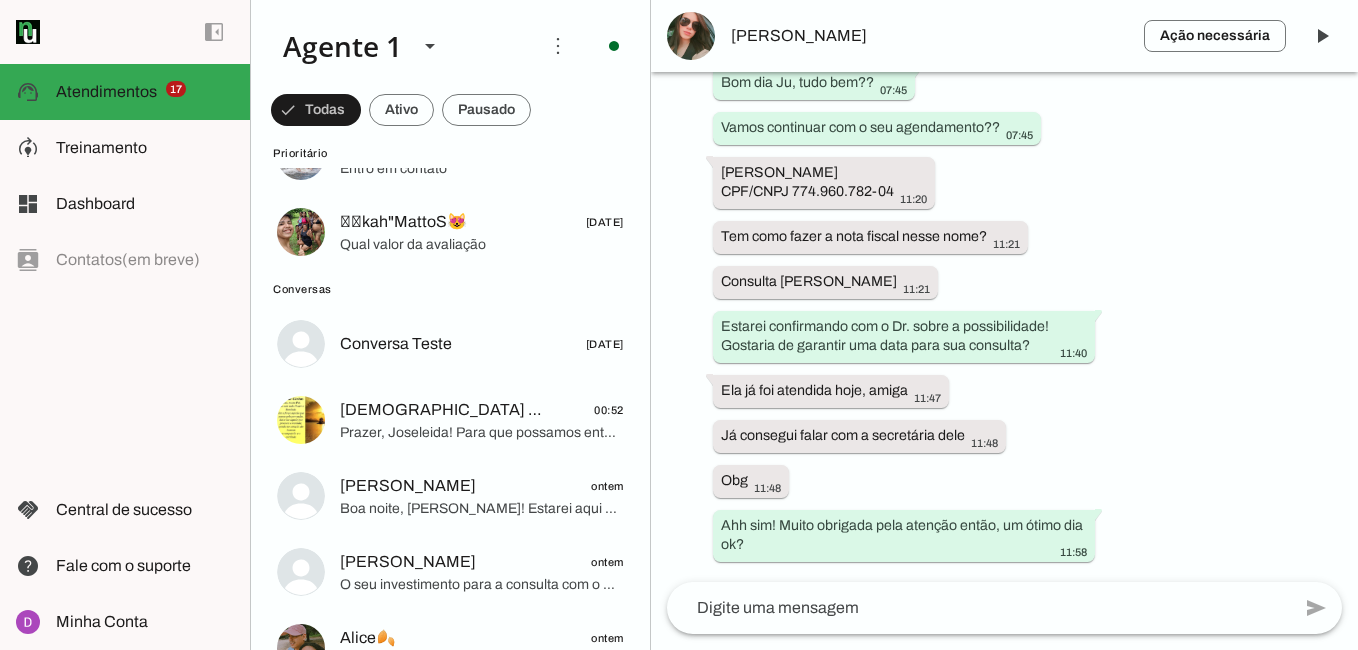 scroll, scrollTop: 1295, scrollLeft: 0, axis: vertical 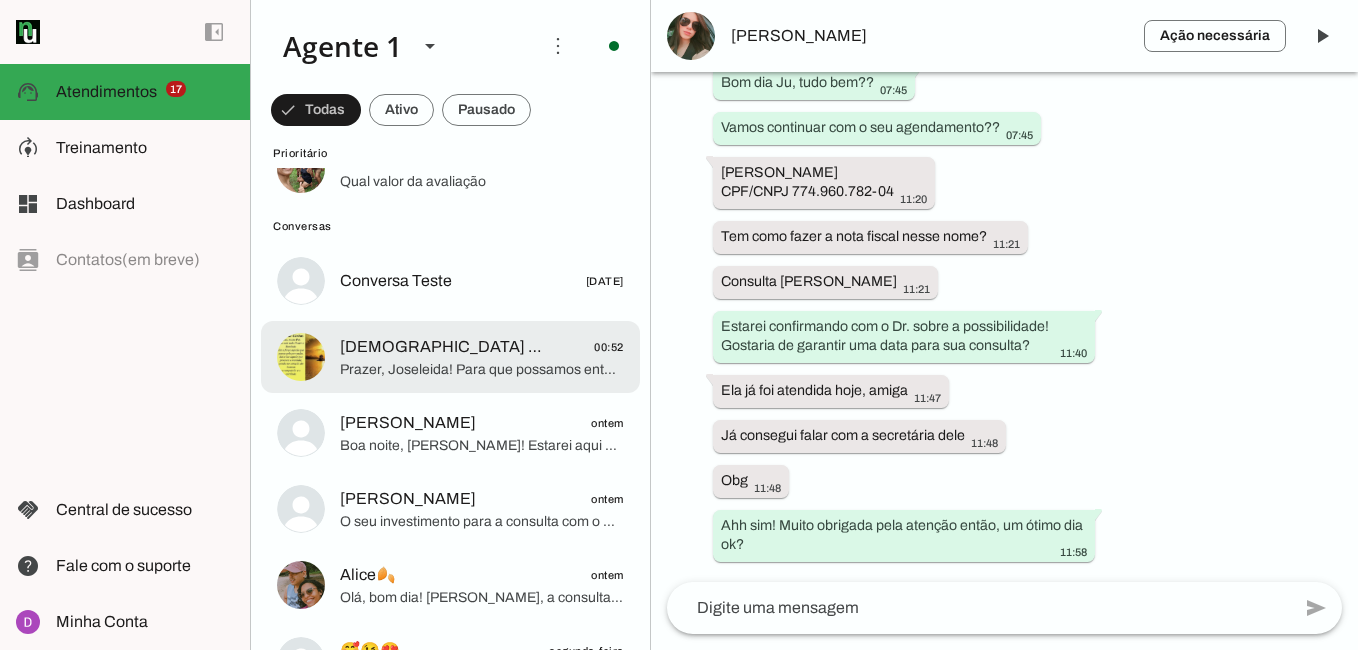 click on "Prazer, Joseleida! Para que possamos entender melhor suas necessidades, você poderia compartilhar um pouco sobre suas dores?" 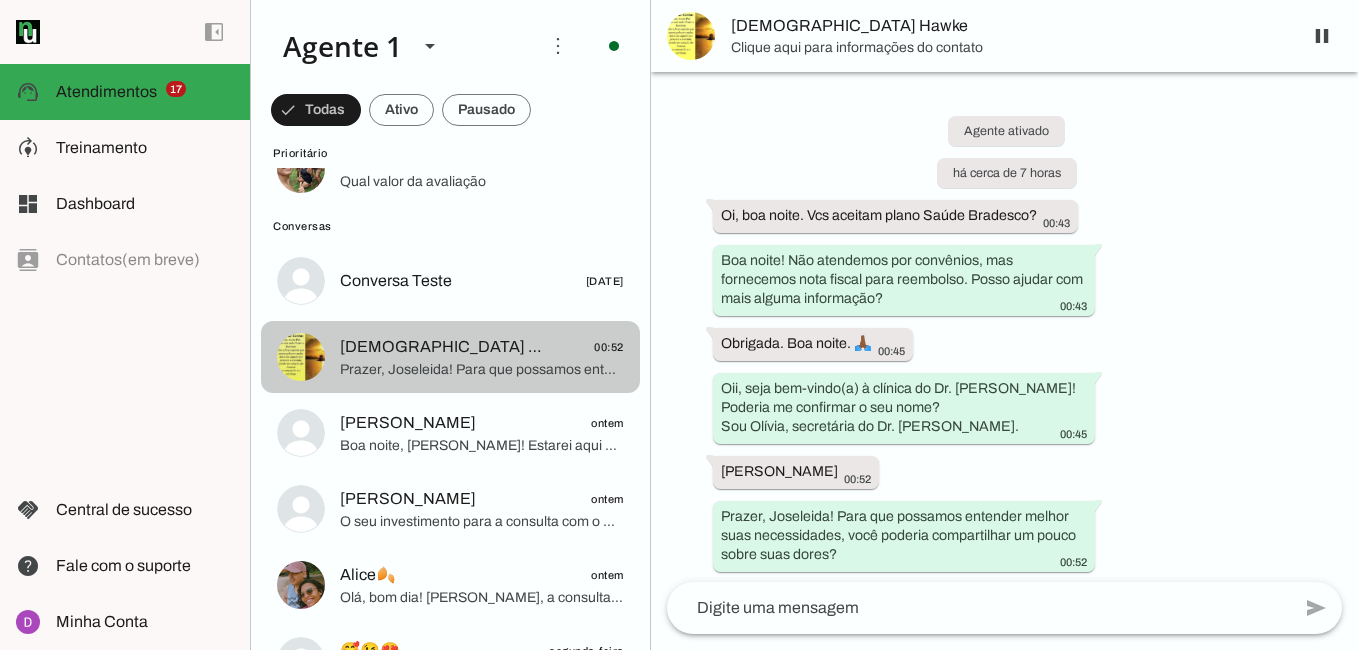 scroll, scrollTop: 10, scrollLeft: 0, axis: vertical 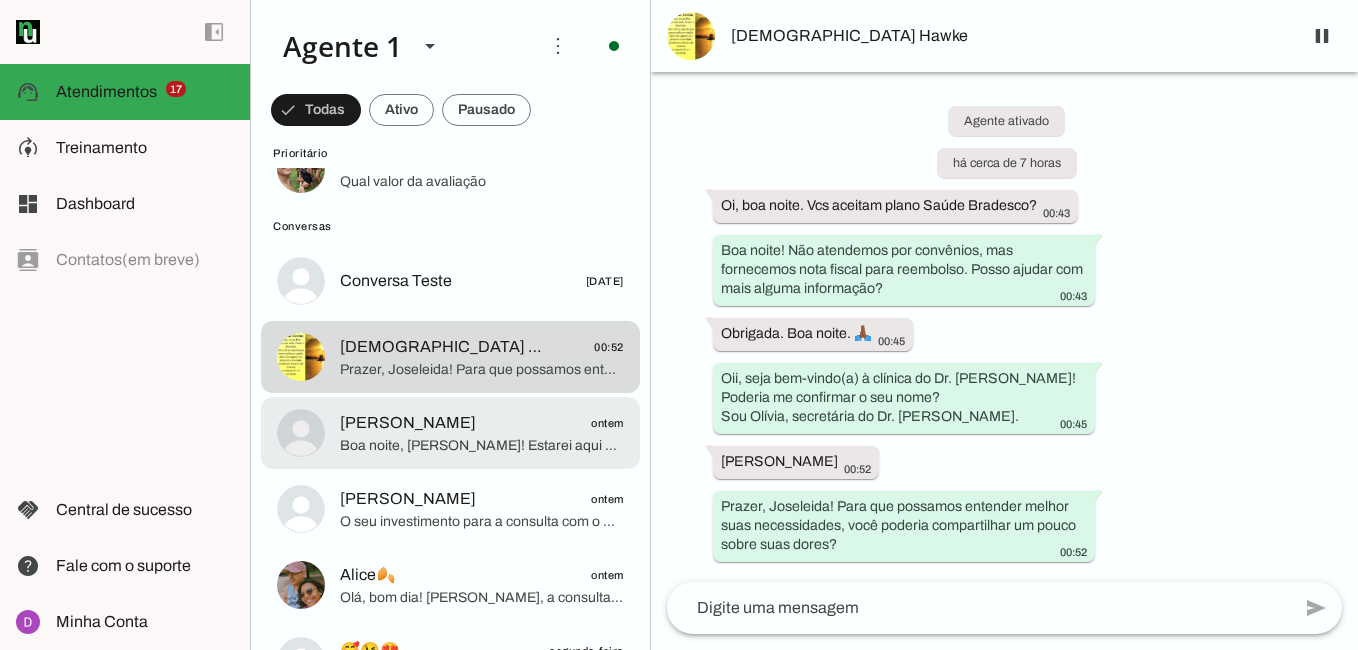 click on "Boa noite, [PERSON_NAME]! Estarei aqui quando precisar. Desejo melhoras e um ótimo descanso." 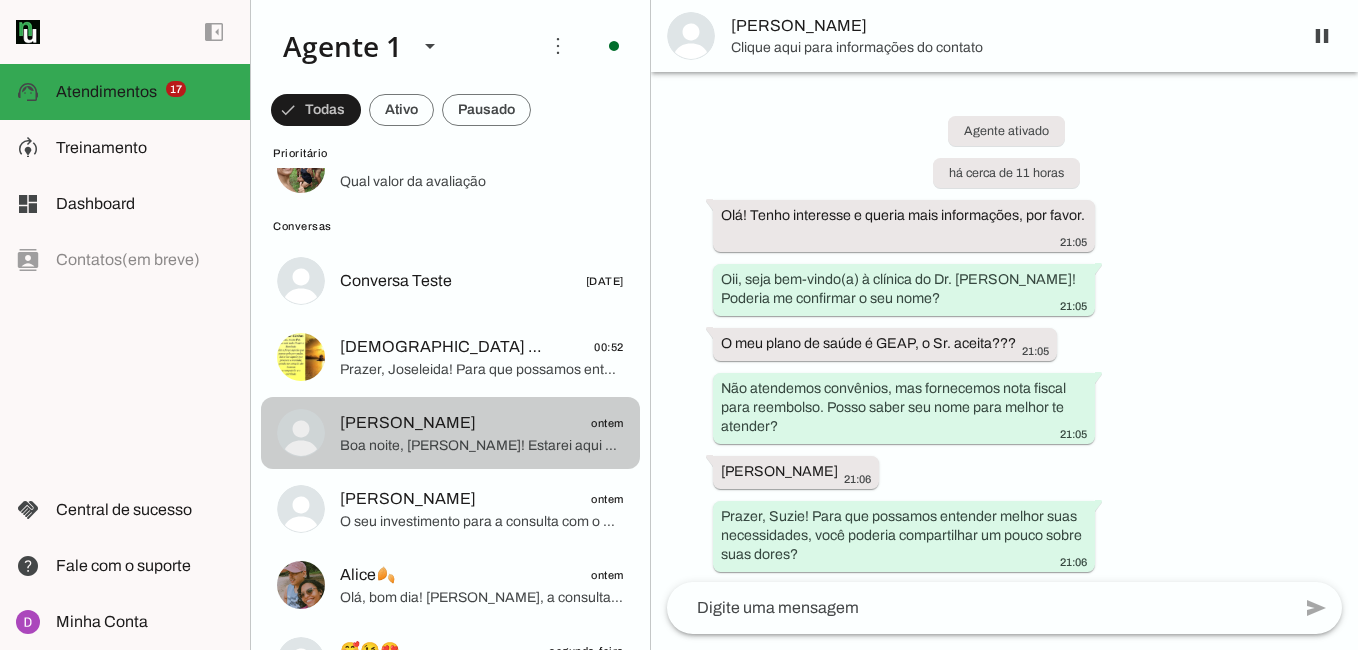 scroll, scrollTop: 1959, scrollLeft: 0, axis: vertical 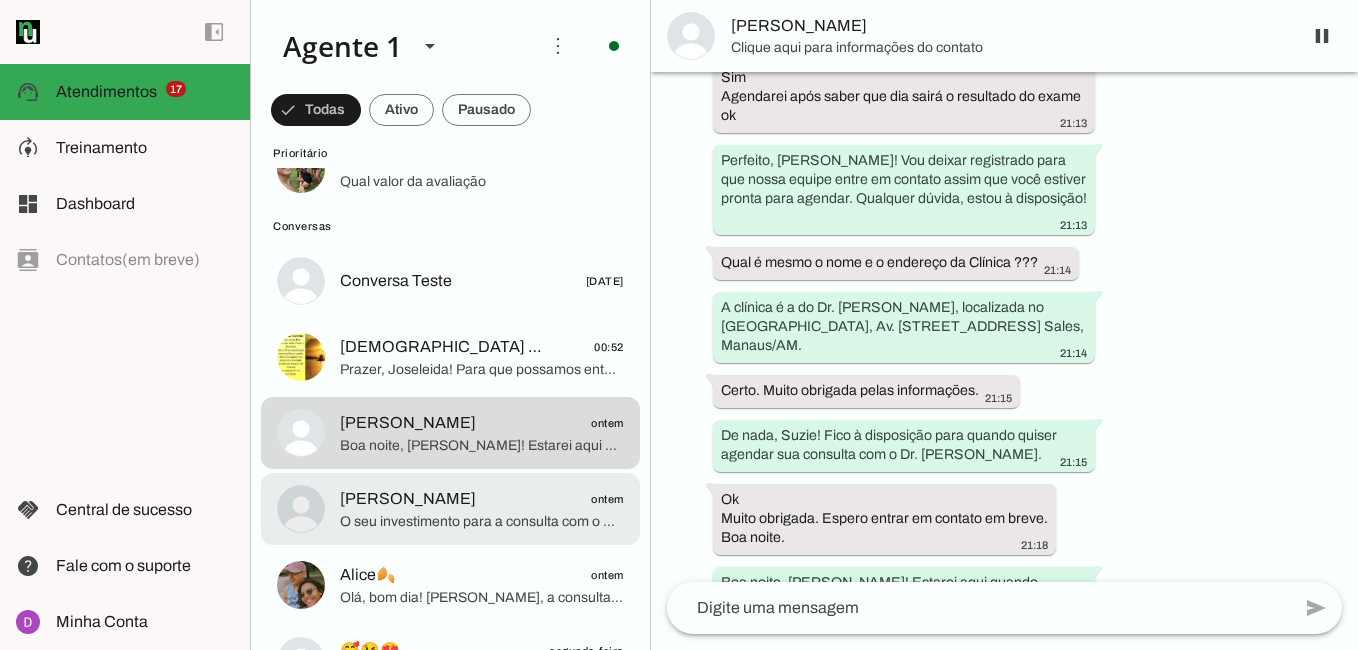 click on "O seu investimento para a consulta com o Dr. [PERSON_NAME] seria de R$ 500,00, com retorno em 30 dias, aceitamos PIX, cartão de débito e crédito. Posso ajudar a agendar a consulta para sua mãe?" 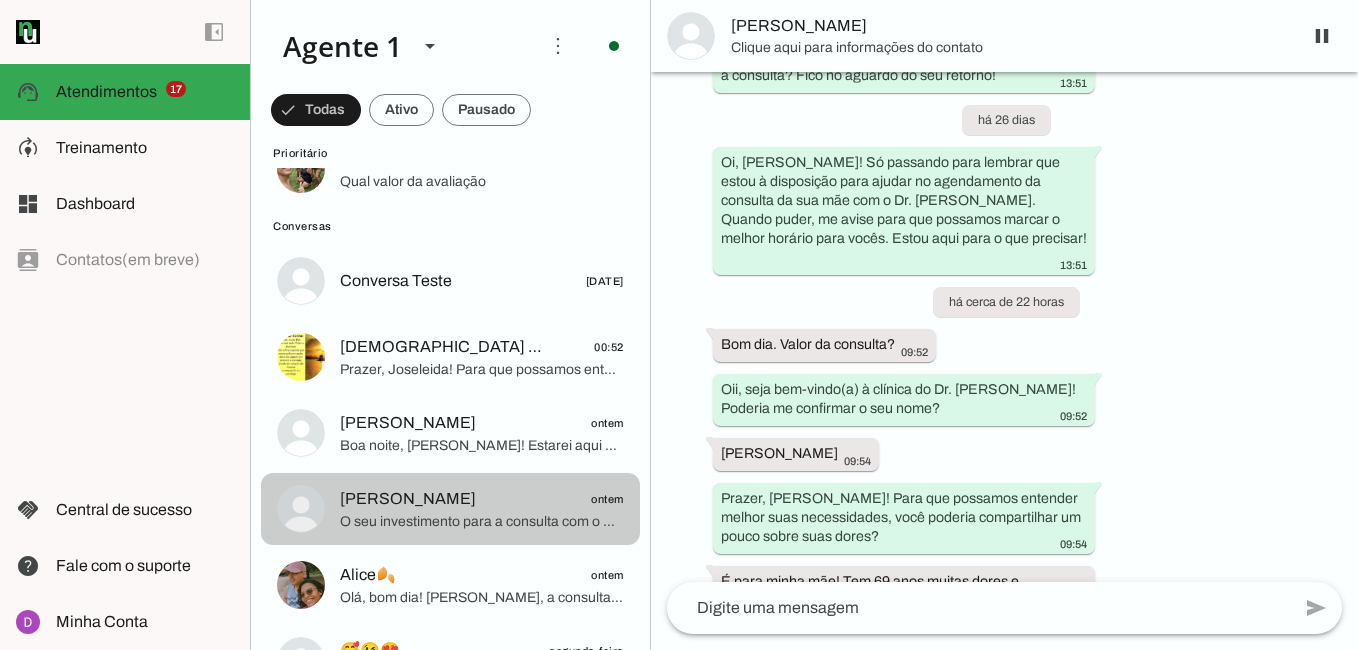 scroll, scrollTop: 2596, scrollLeft: 0, axis: vertical 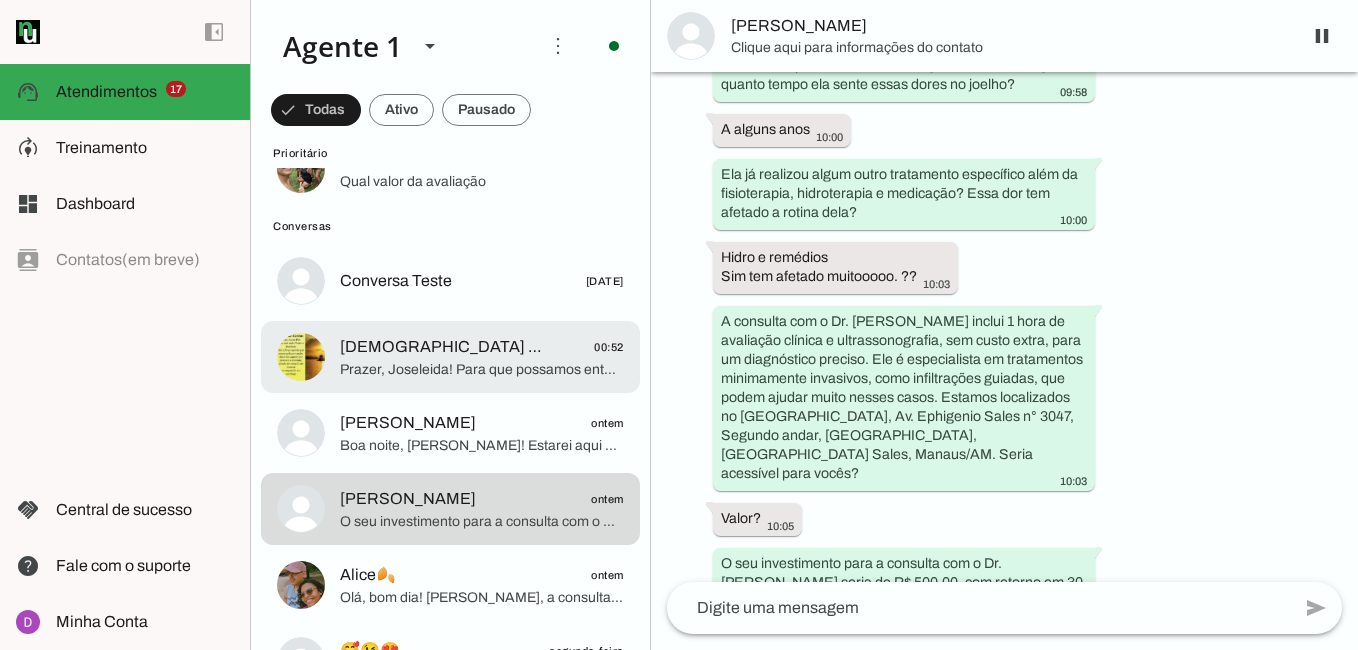 click on "Lady Hawke
00:52" 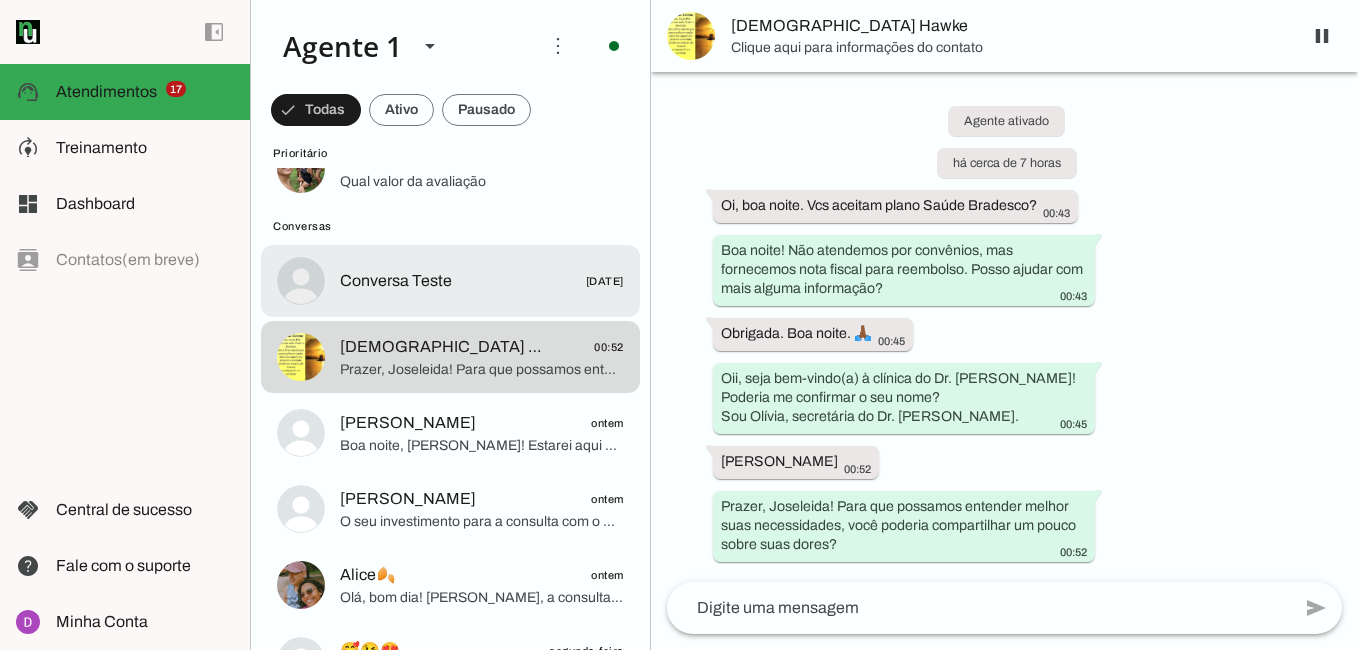 click on "Conversa Teste" 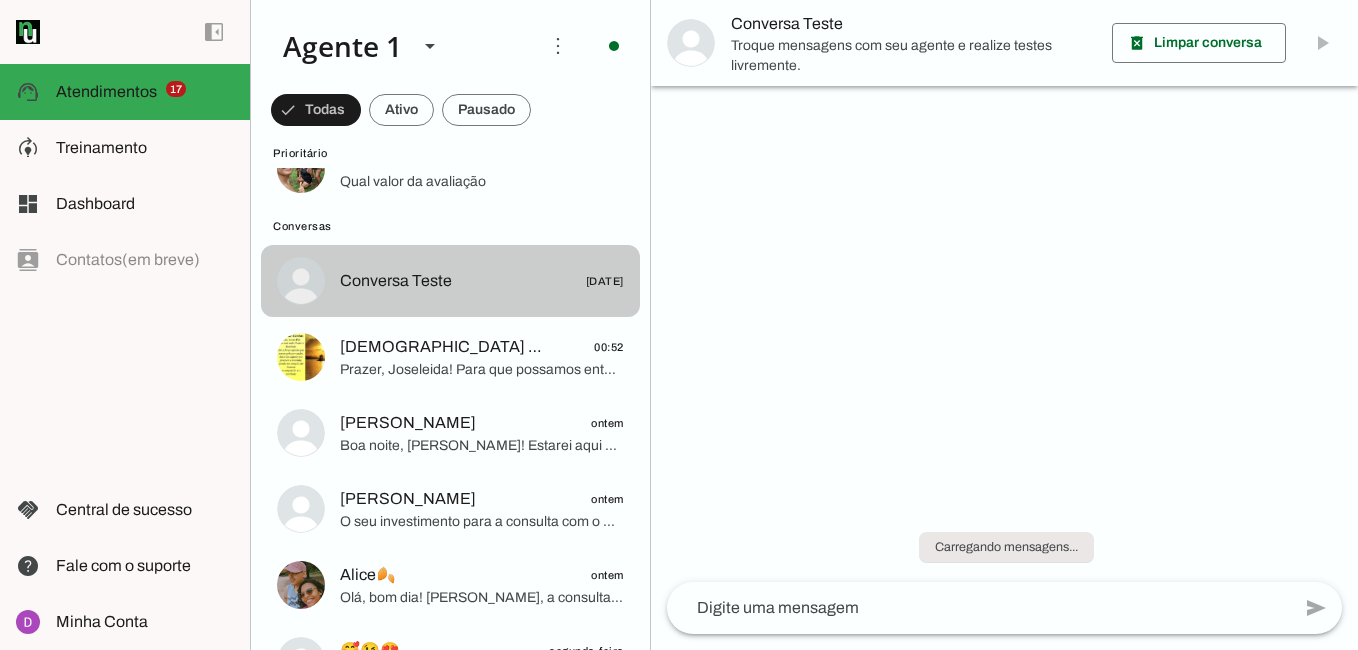 scroll, scrollTop: 431, scrollLeft: 0, axis: vertical 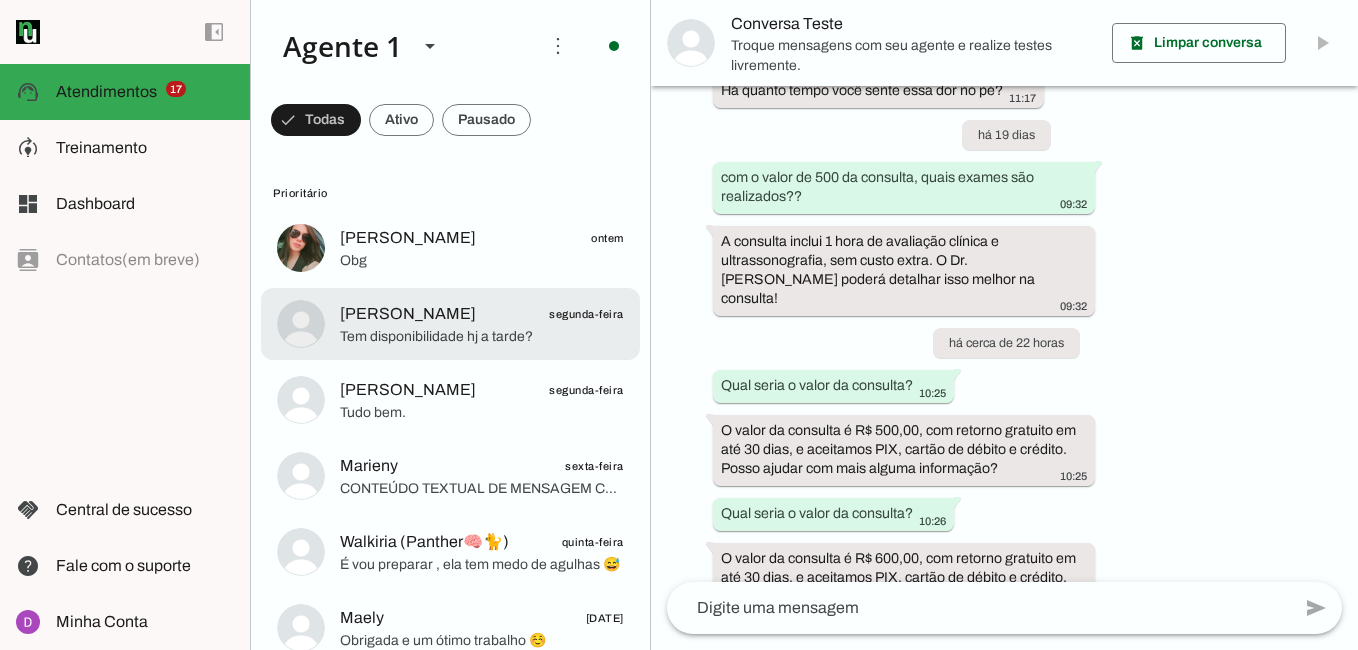 click on "Kedson Calista
segunda-feira" 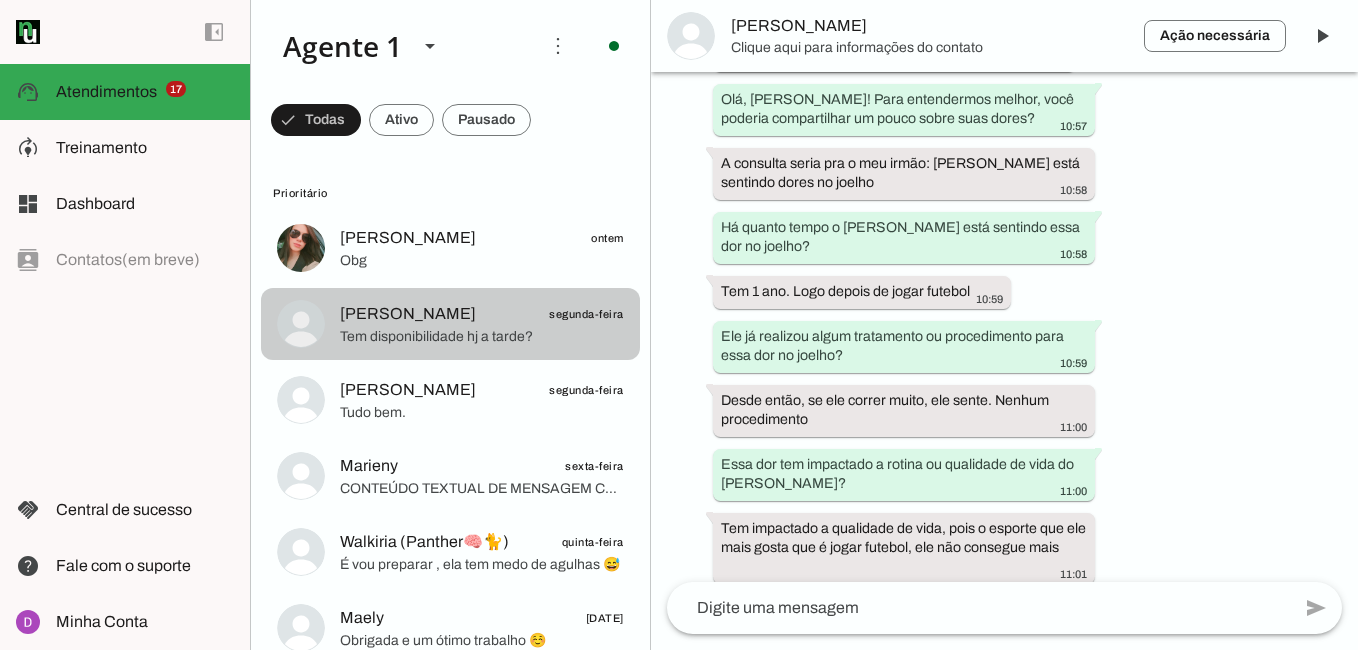 scroll, scrollTop: 1213, scrollLeft: 0, axis: vertical 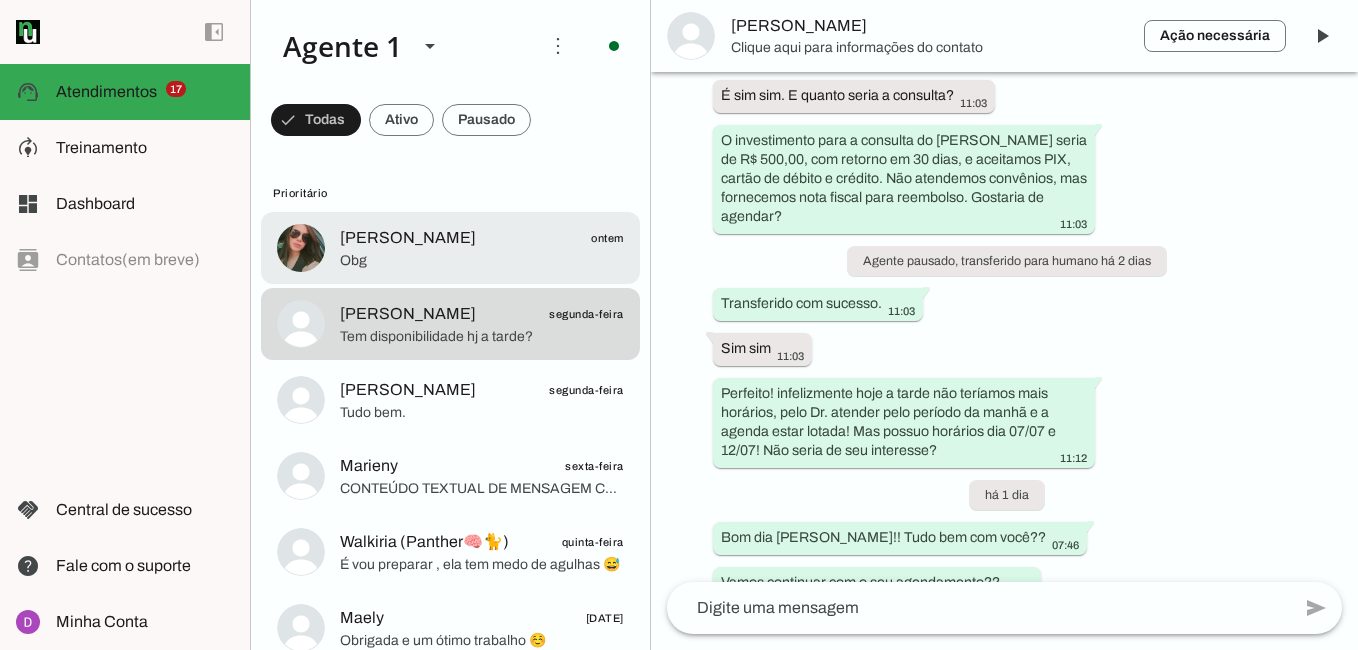 click on "Obg" 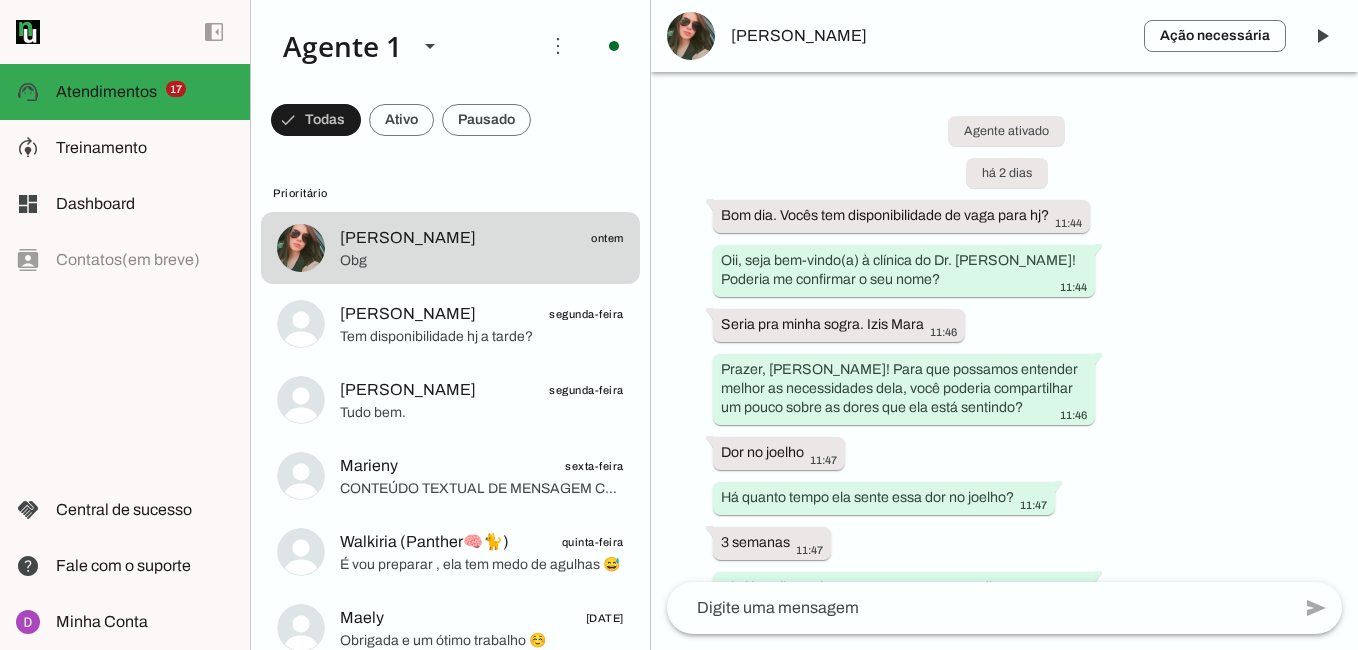 scroll, scrollTop: 0, scrollLeft: 0, axis: both 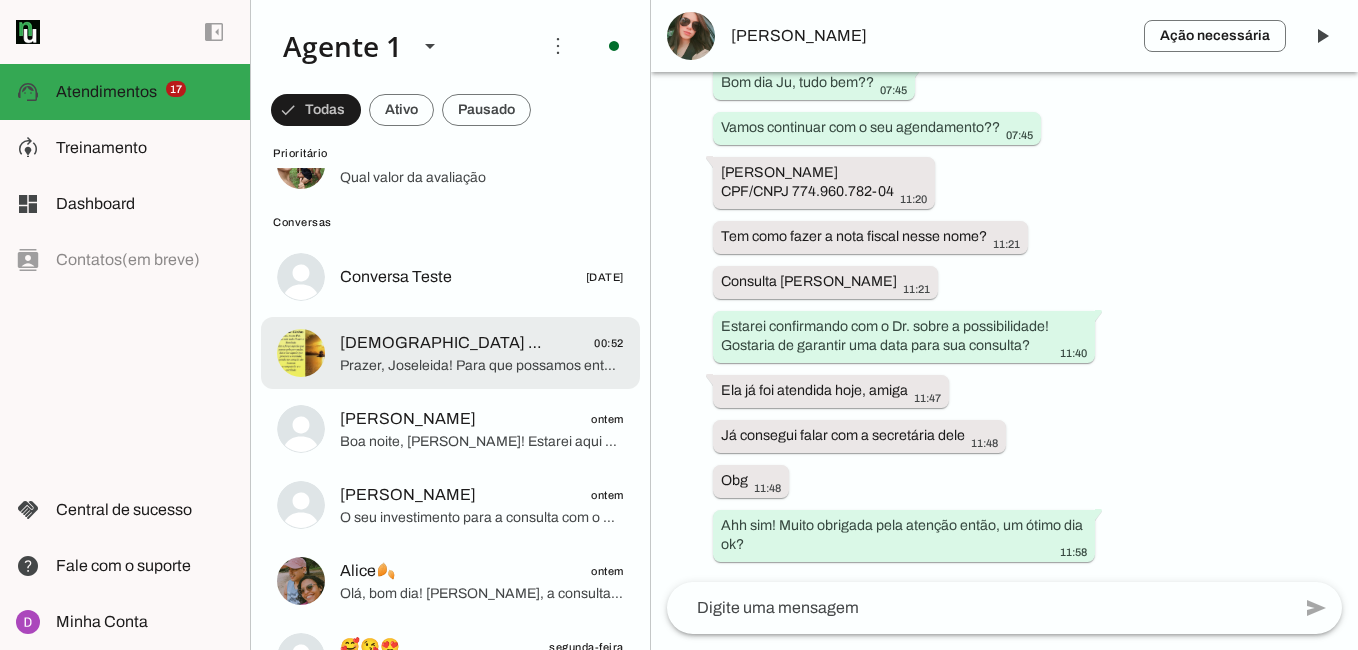 click on "[DEMOGRAPHIC_DATA] Hawke
00:52
Prazer, Joseleida! Para que possamos entender melhor suas necessidades, você poderia compartilhar um pouco sobre suas dores?" at bounding box center (450, -1051) 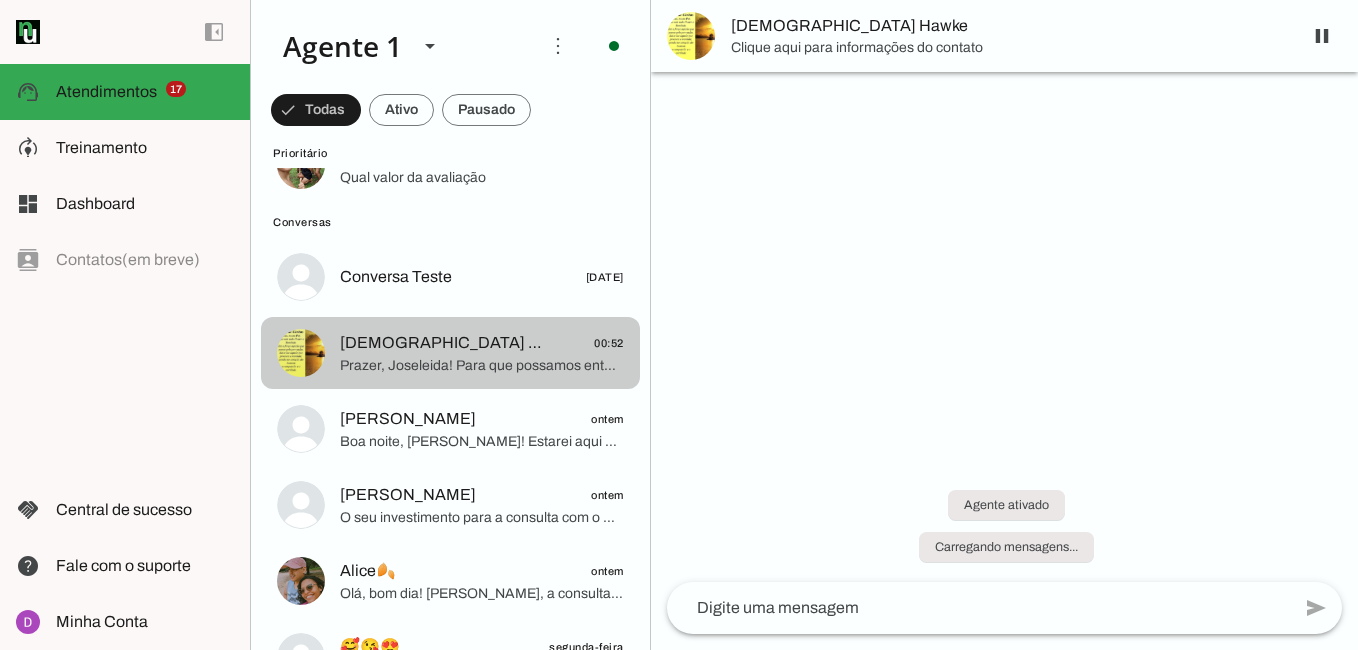 scroll, scrollTop: 10, scrollLeft: 0, axis: vertical 